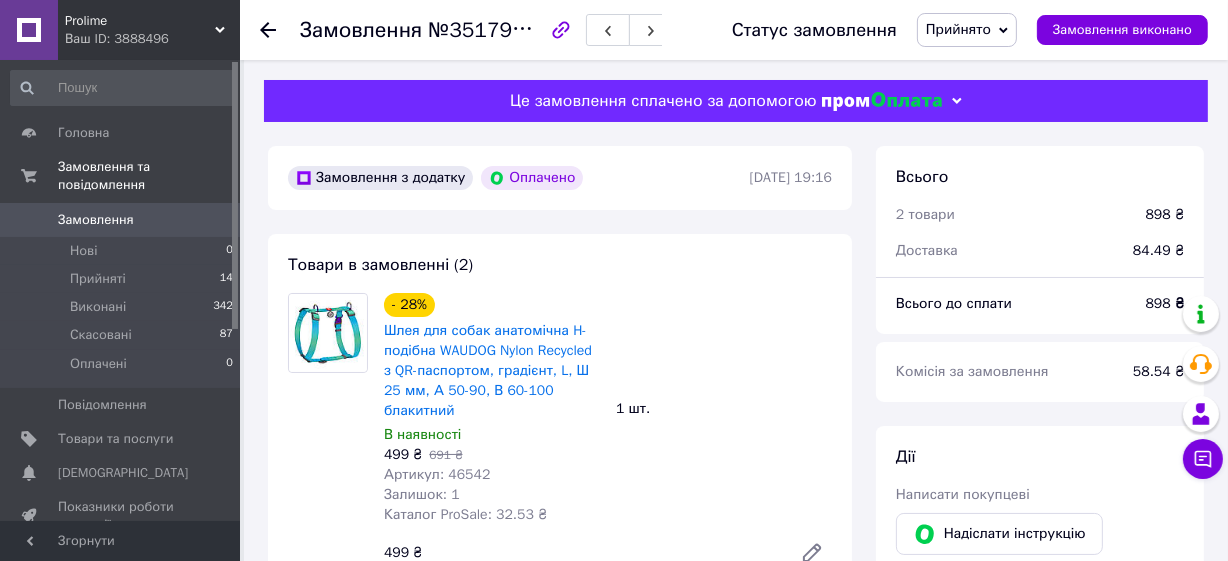 scroll, scrollTop: 90, scrollLeft: 0, axis: vertical 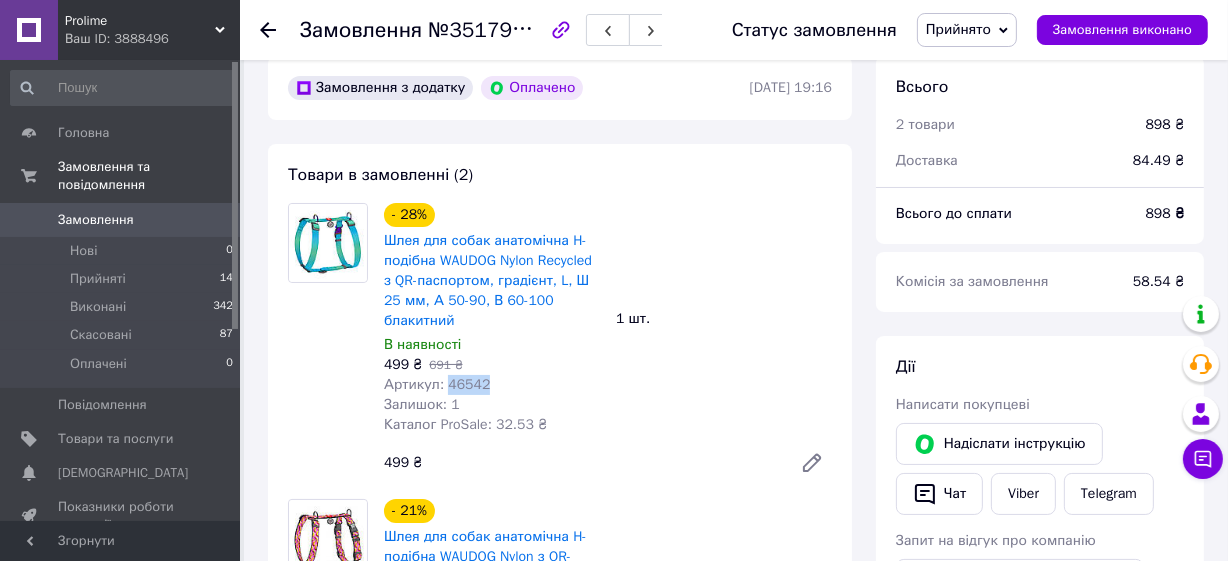 drag, startPoint x: 446, startPoint y: 362, endPoint x: 502, endPoint y: 372, distance: 56.88585 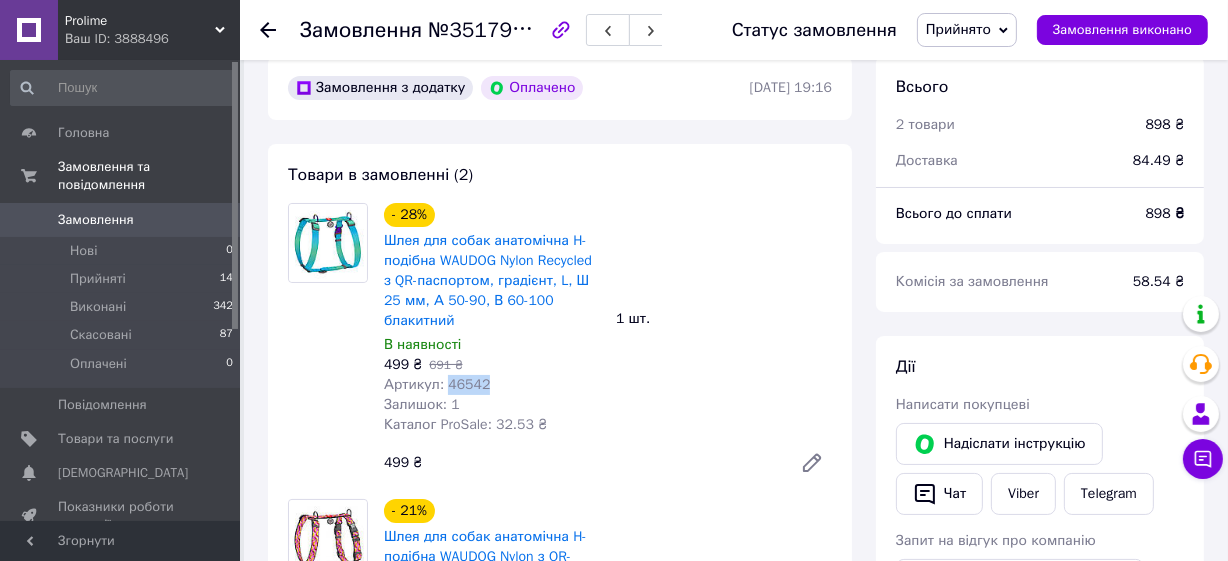 copy on "46542" 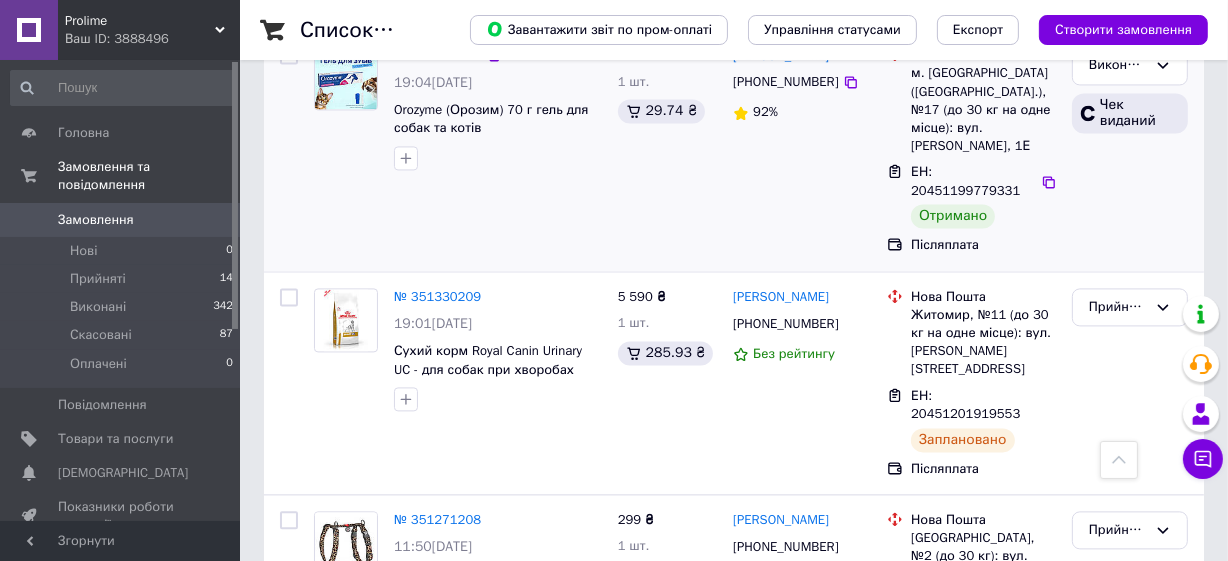 scroll, scrollTop: 3818, scrollLeft: 0, axis: vertical 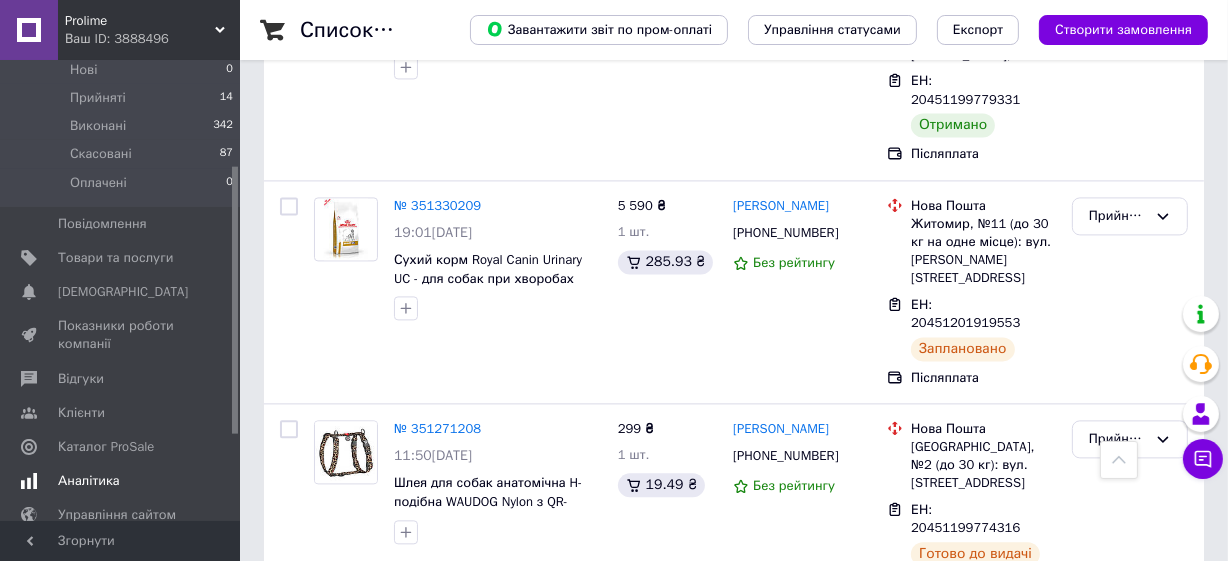 click on "Аналітика" at bounding box center [89, 481] 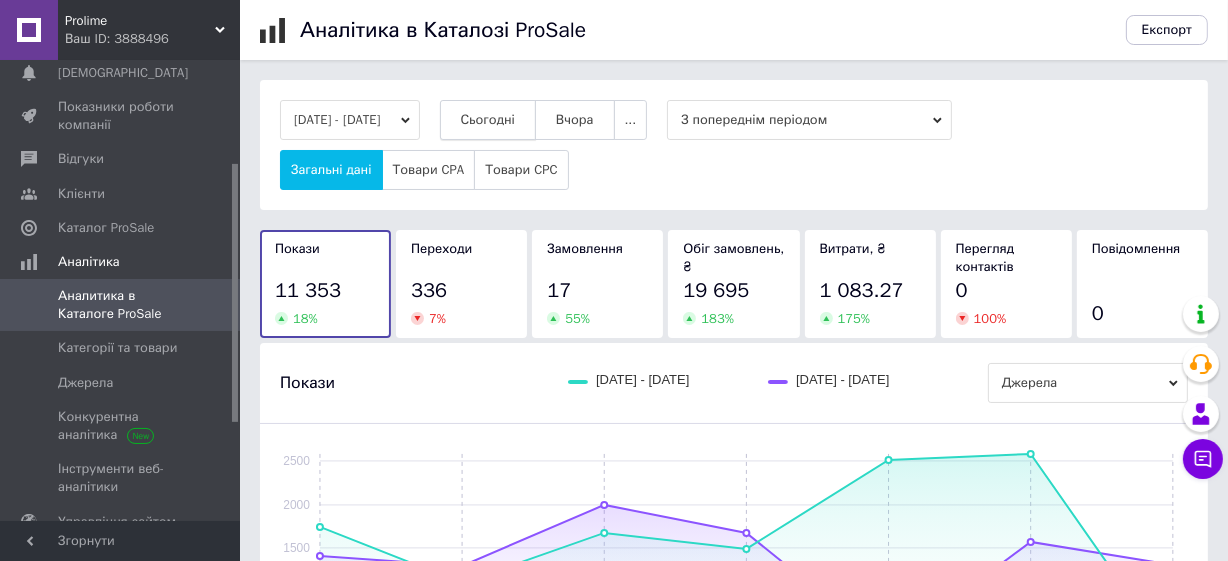 click on "Сьогодні" at bounding box center [488, 120] 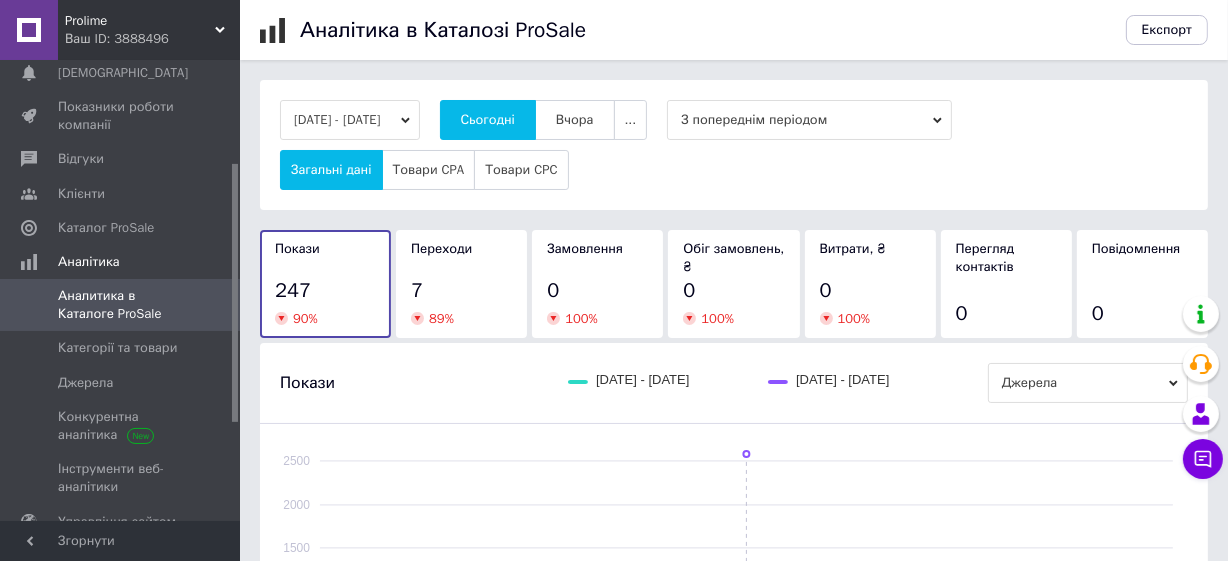 click on "Переходи 7 89 %" at bounding box center [461, 284] 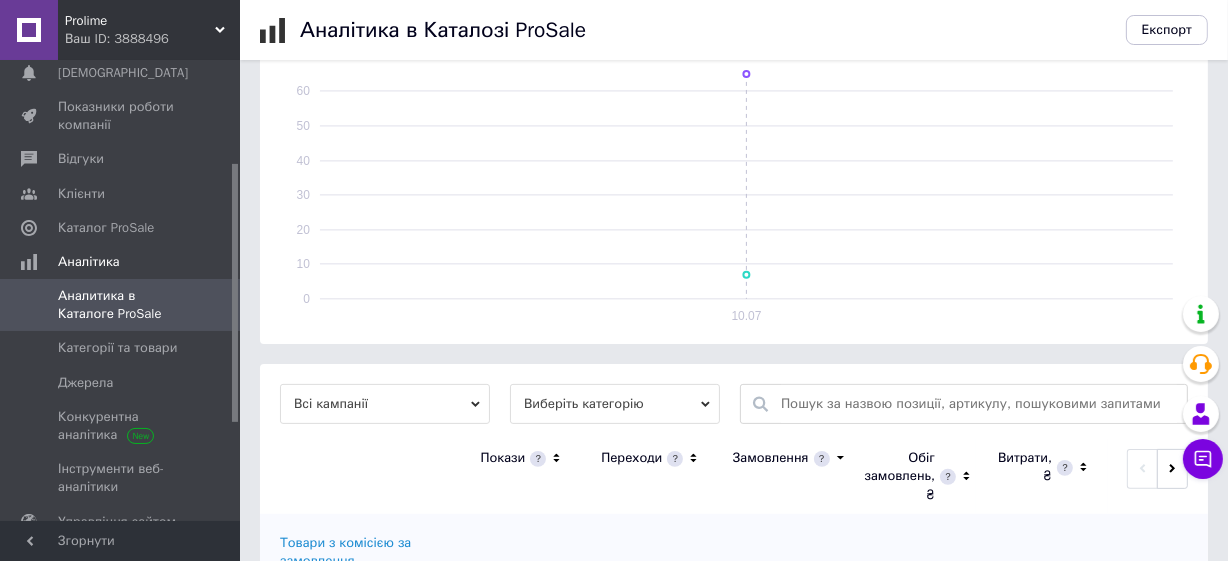 scroll, scrollTop: 458, scrollLeft: 0, axis: vertical 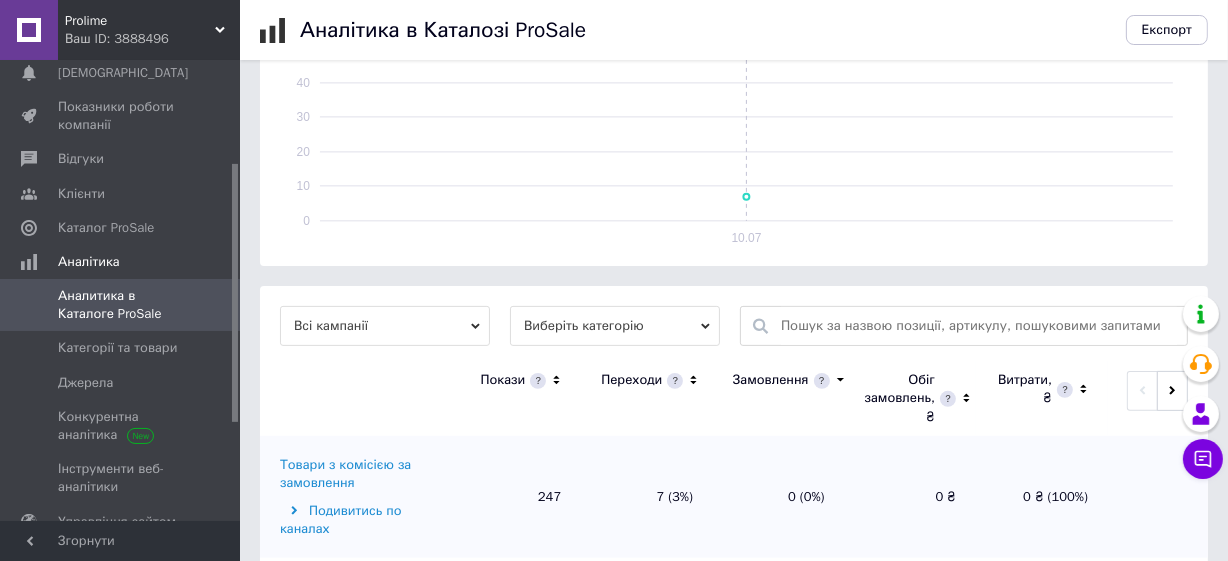 click on "Товари з комісією за замовлення" at bounding box center (362, 474) 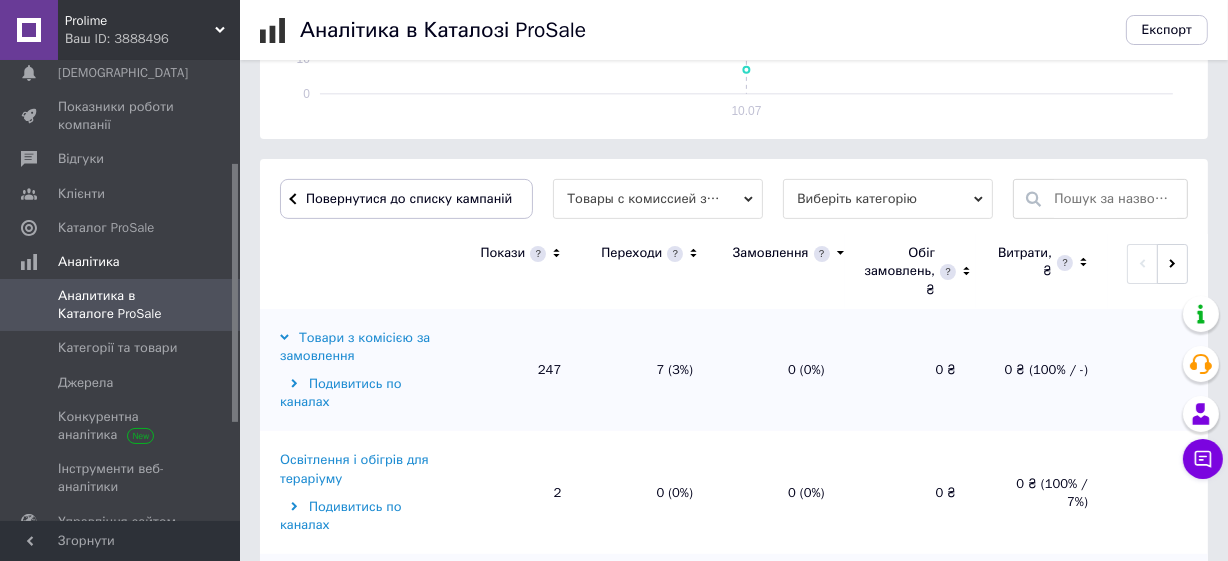 scroll, scrollTop: 668, scrollLeft: 0, axis: vertical 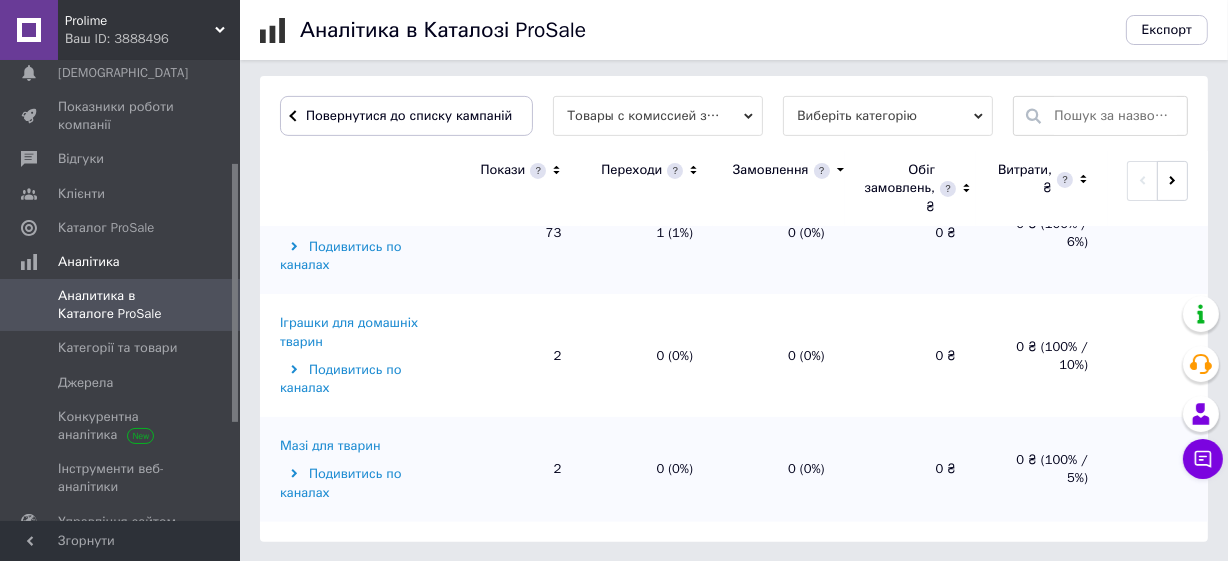 click on "Повідки, нашийники, намордники, шлейки" at bounding box center [362, 560] 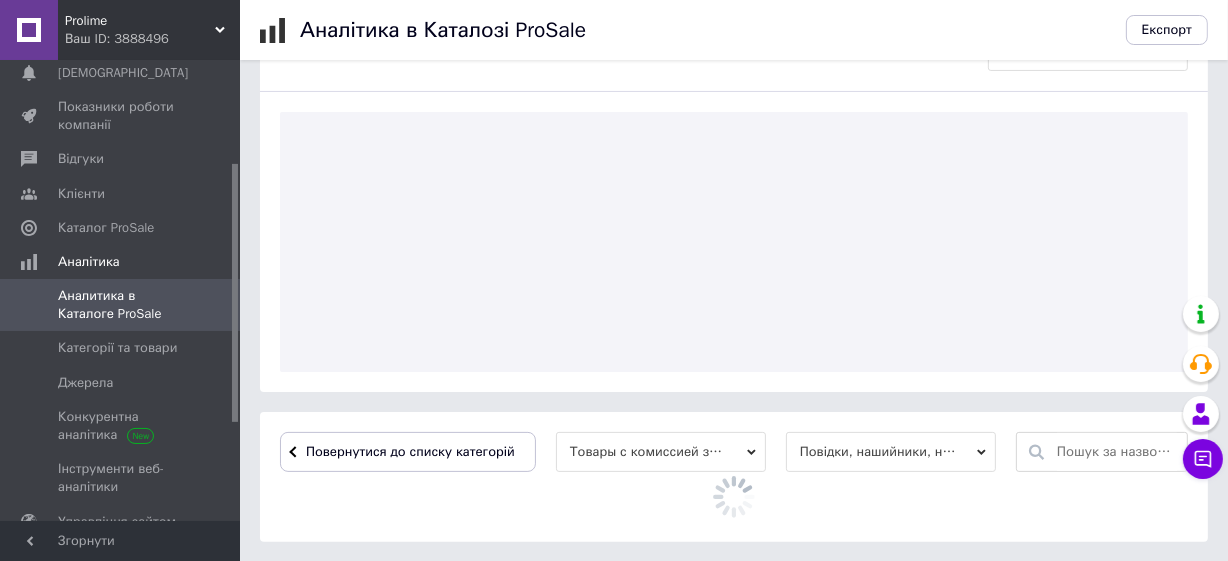 scroll, scrollTop: 668, scrollLeft: 0, axis: vertical 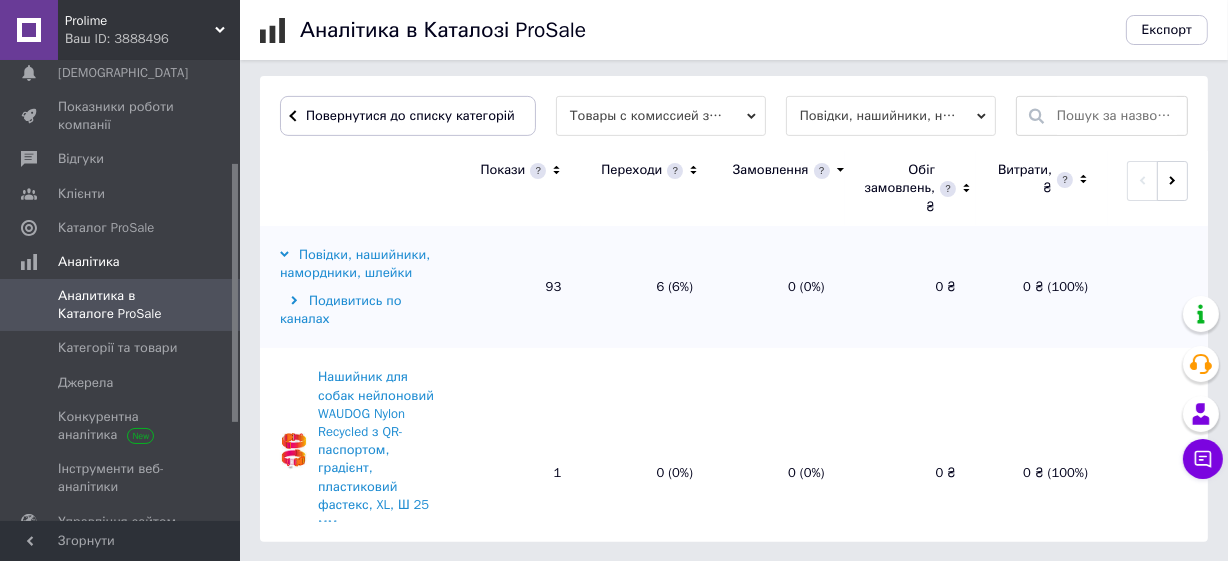 click 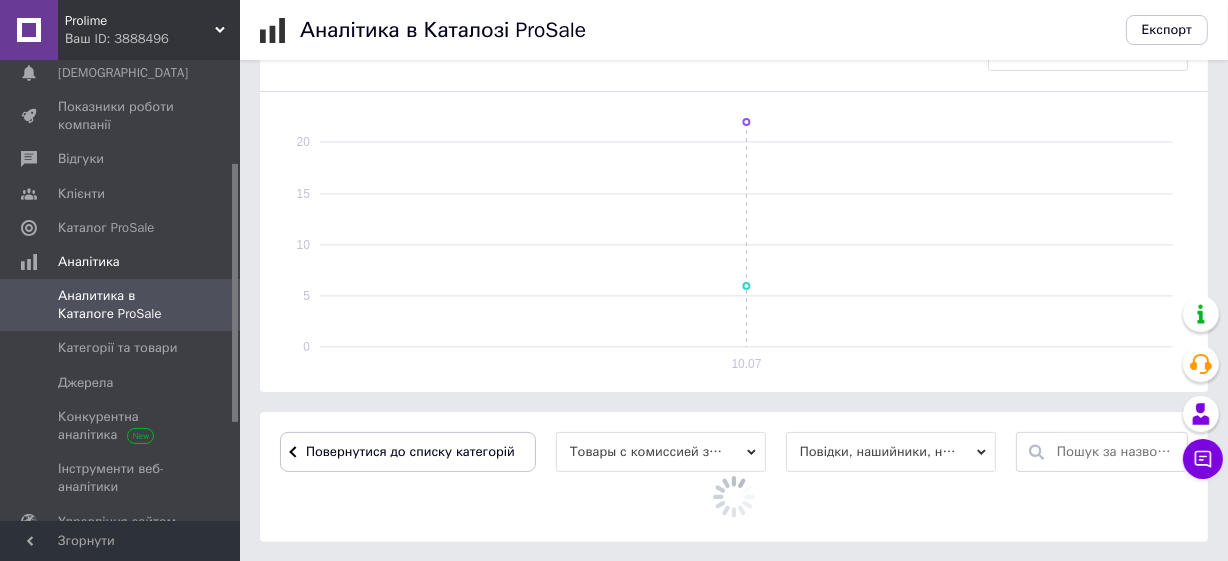 scroll, scrollTop: 668, scrollLeft: 0, axis: vertical 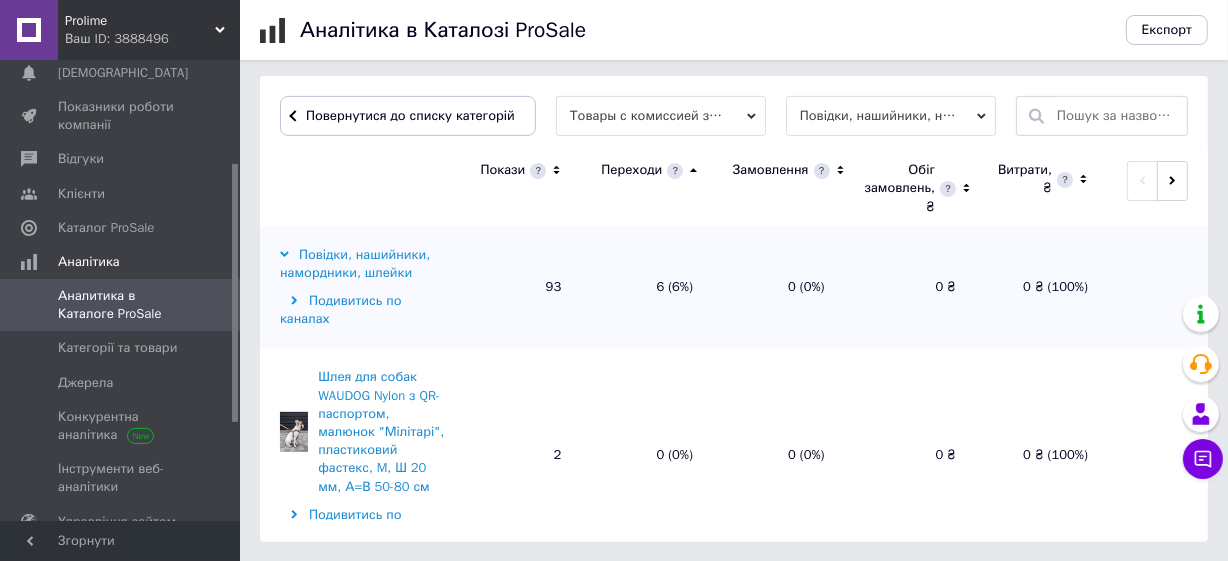 click 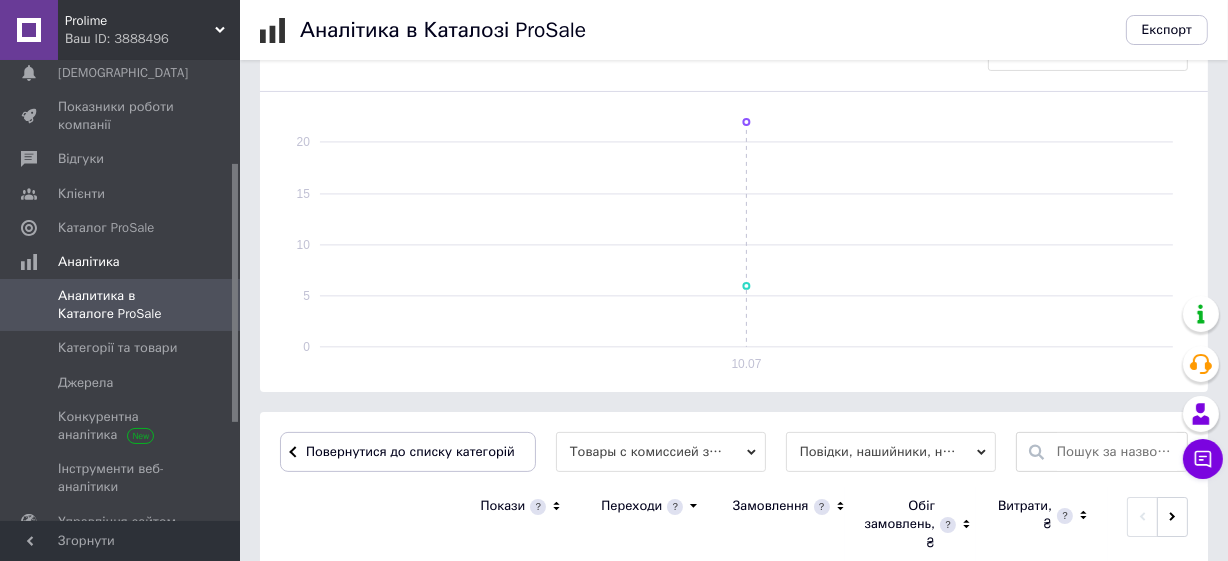 scroll, scrollTop: 668, scrollLeft: 0, axis: vertical 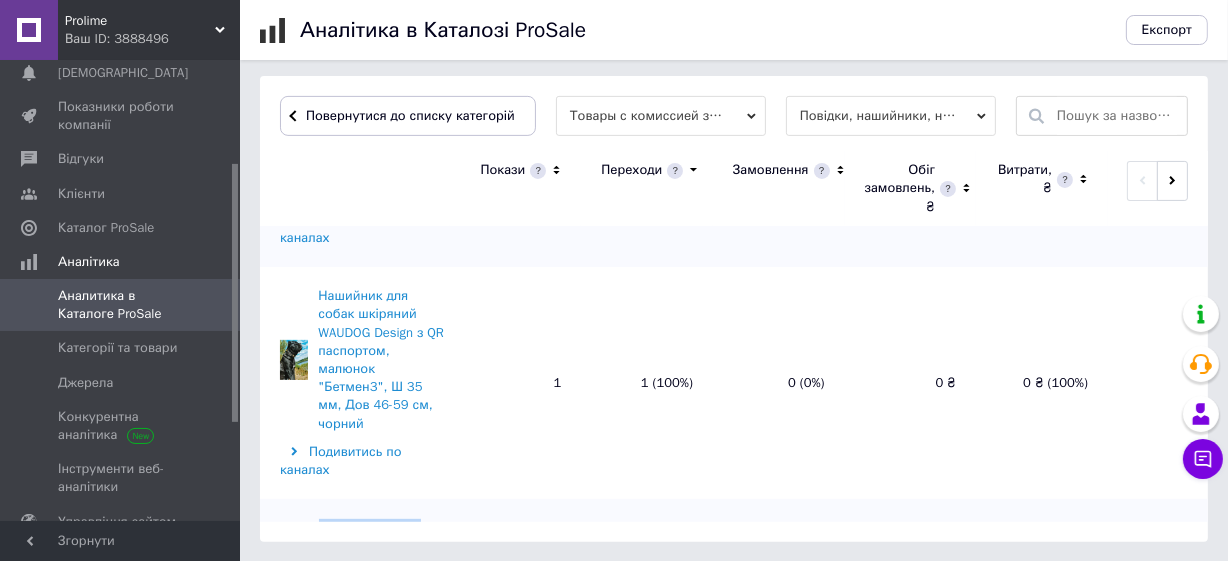 drag, startPoint x: 329, startPoint y: 228, endPoint x: 505, endPoint y: 287, distance: 185.62596 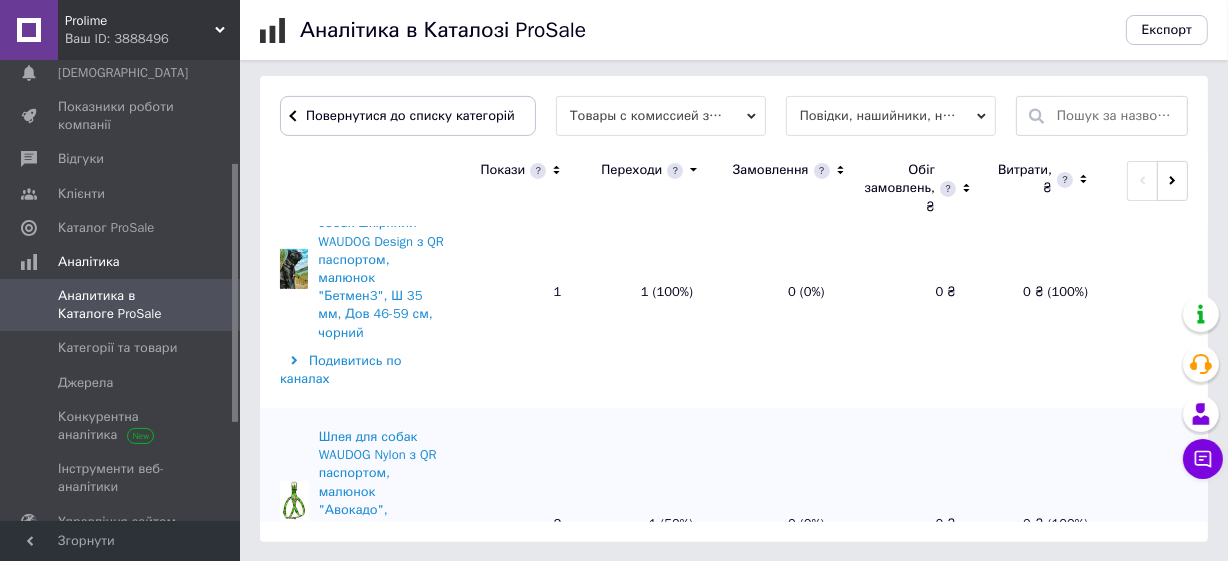 drag, startPoint x: 327, startPoint y: 280, endPoint x: 447, endPoint y: 337, distance: 132.84953 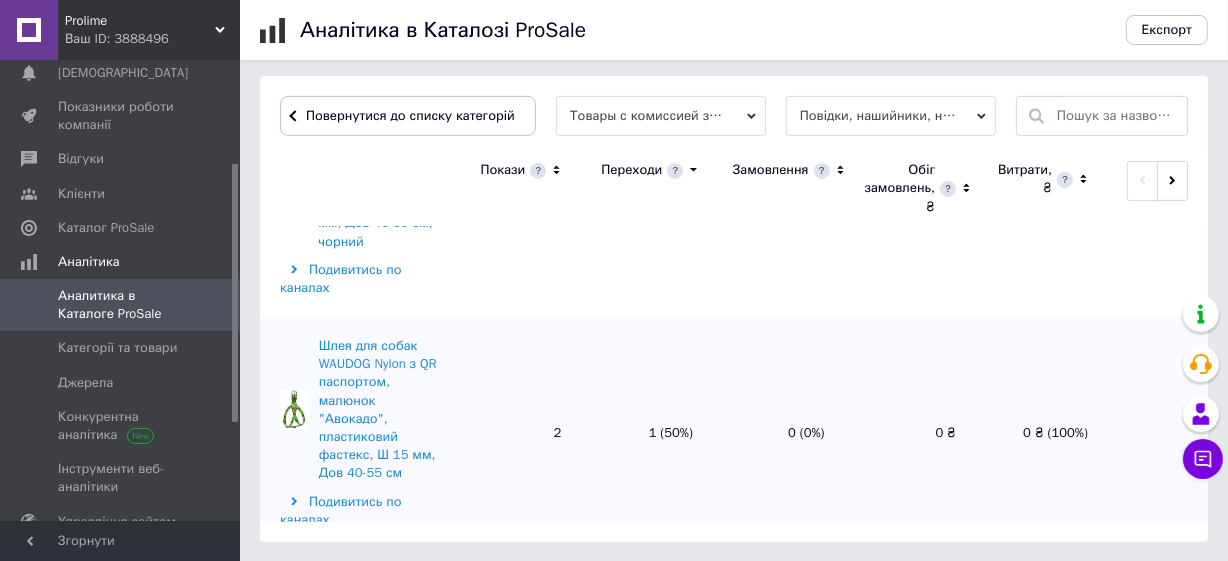 scroll, scrollTop: 818, scrollLeft: 0, axis: vertical 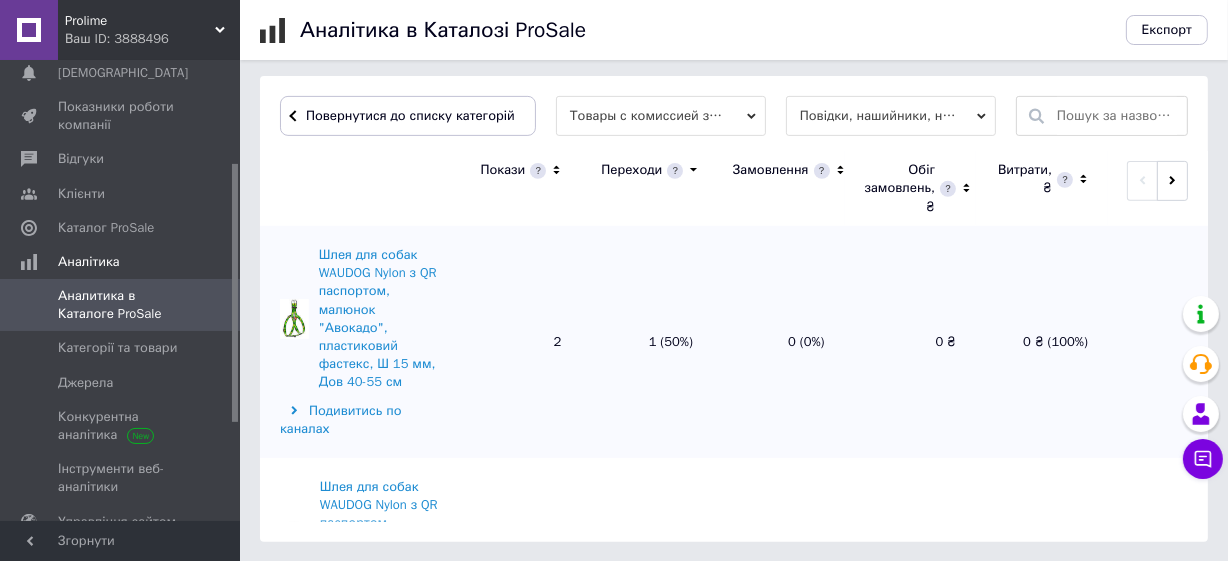 drag, startPoint x: 325, startPoint y: 243, endPoint x: 468, endPoint y: 298, distance: 153.21227 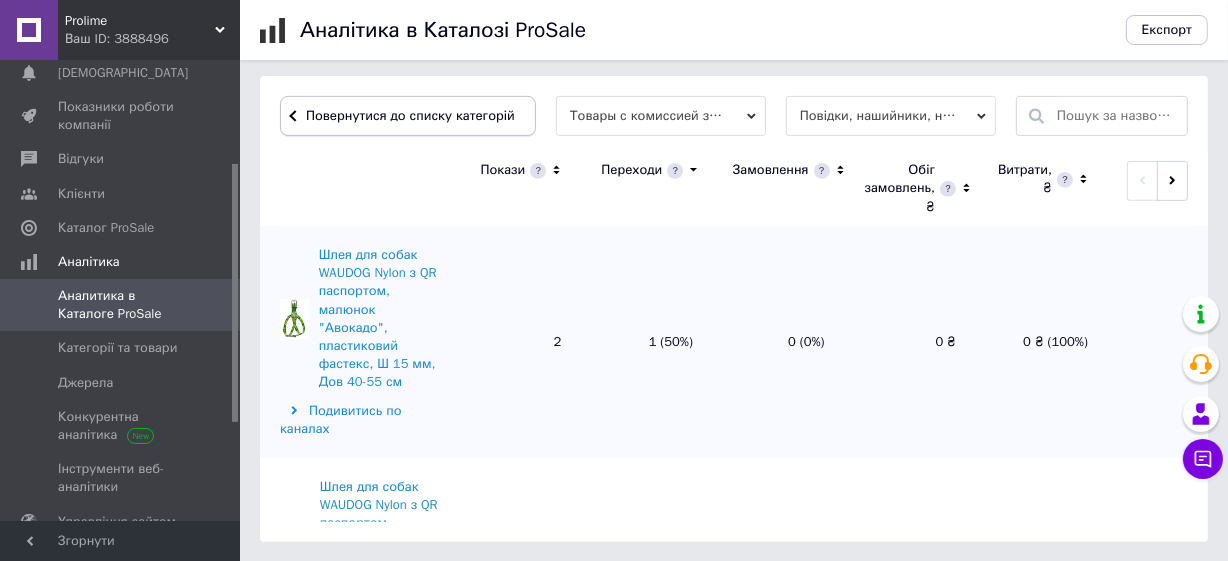 click on "Повернутися до списку категорій" at bounding box center [408, 116] 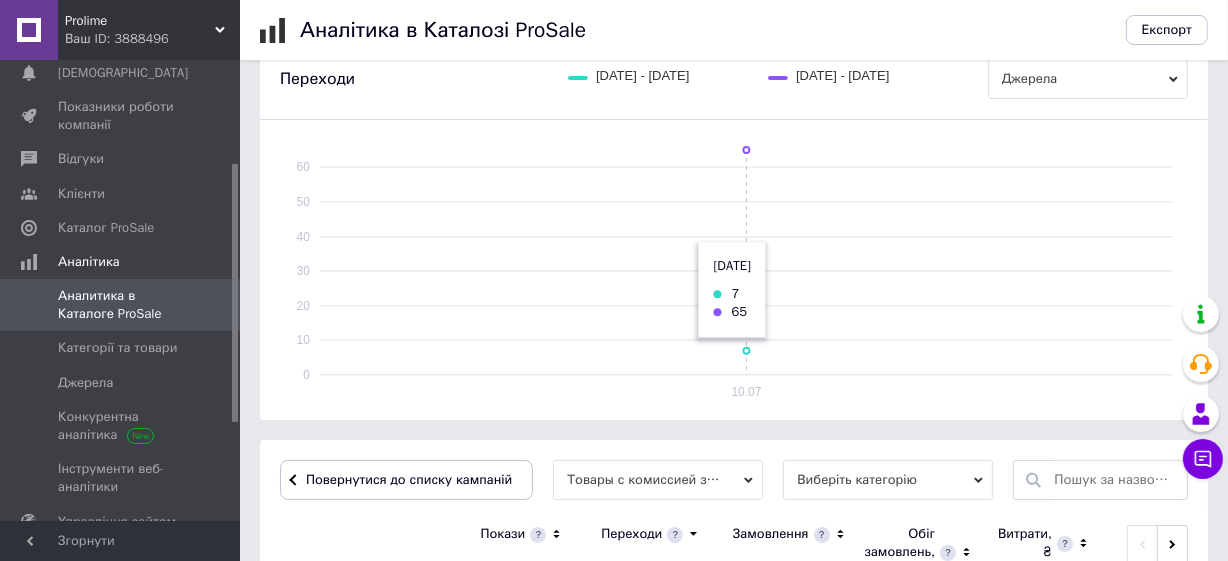 scroll, scrollTop: 31, scrollLeft: 0, axis: vertical 